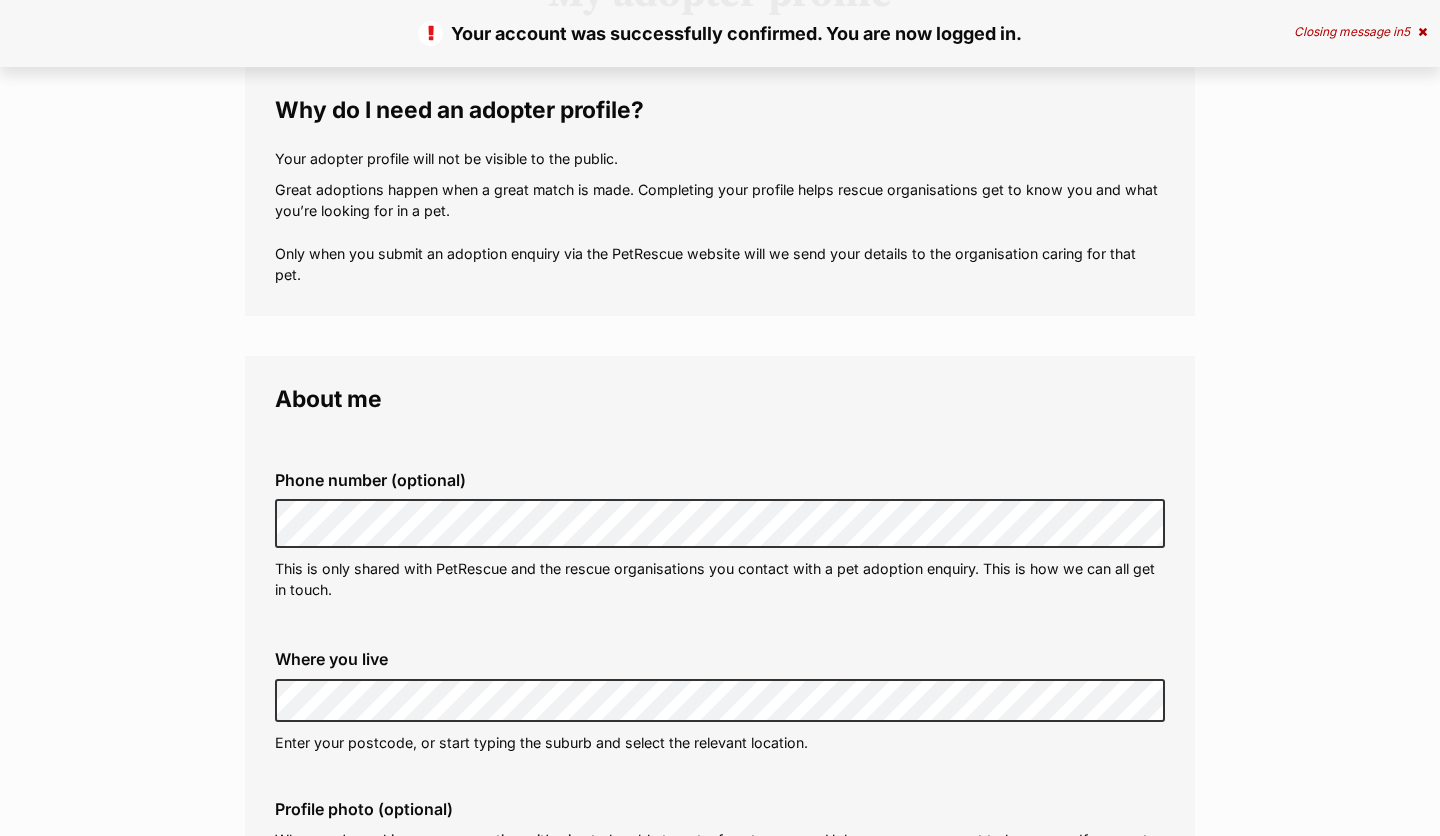 scroll, scrollTop: 0, scrollLeft: 0, axis: both 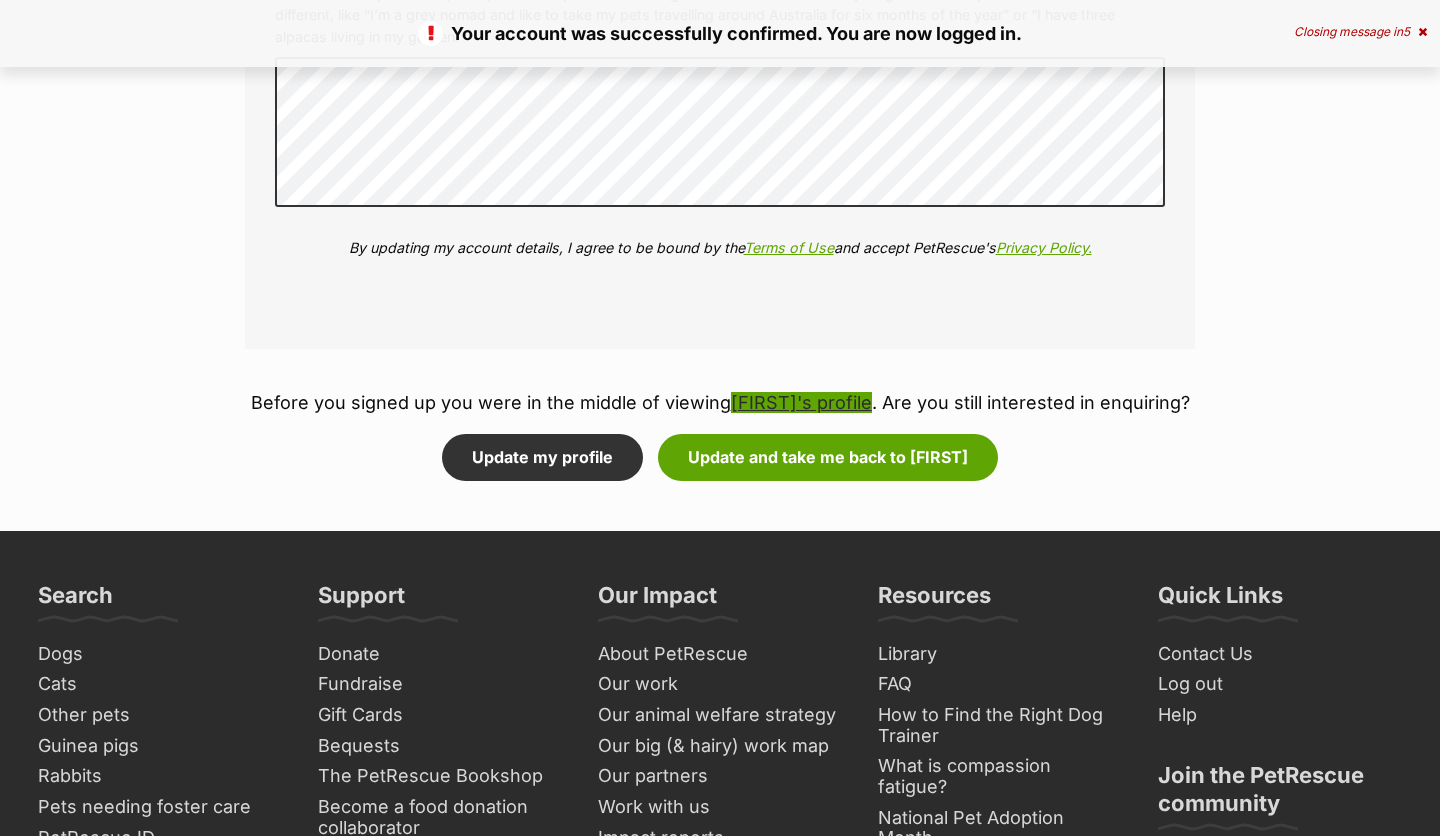 click on "Bonnie's profile" at bounding box center [801, 402] 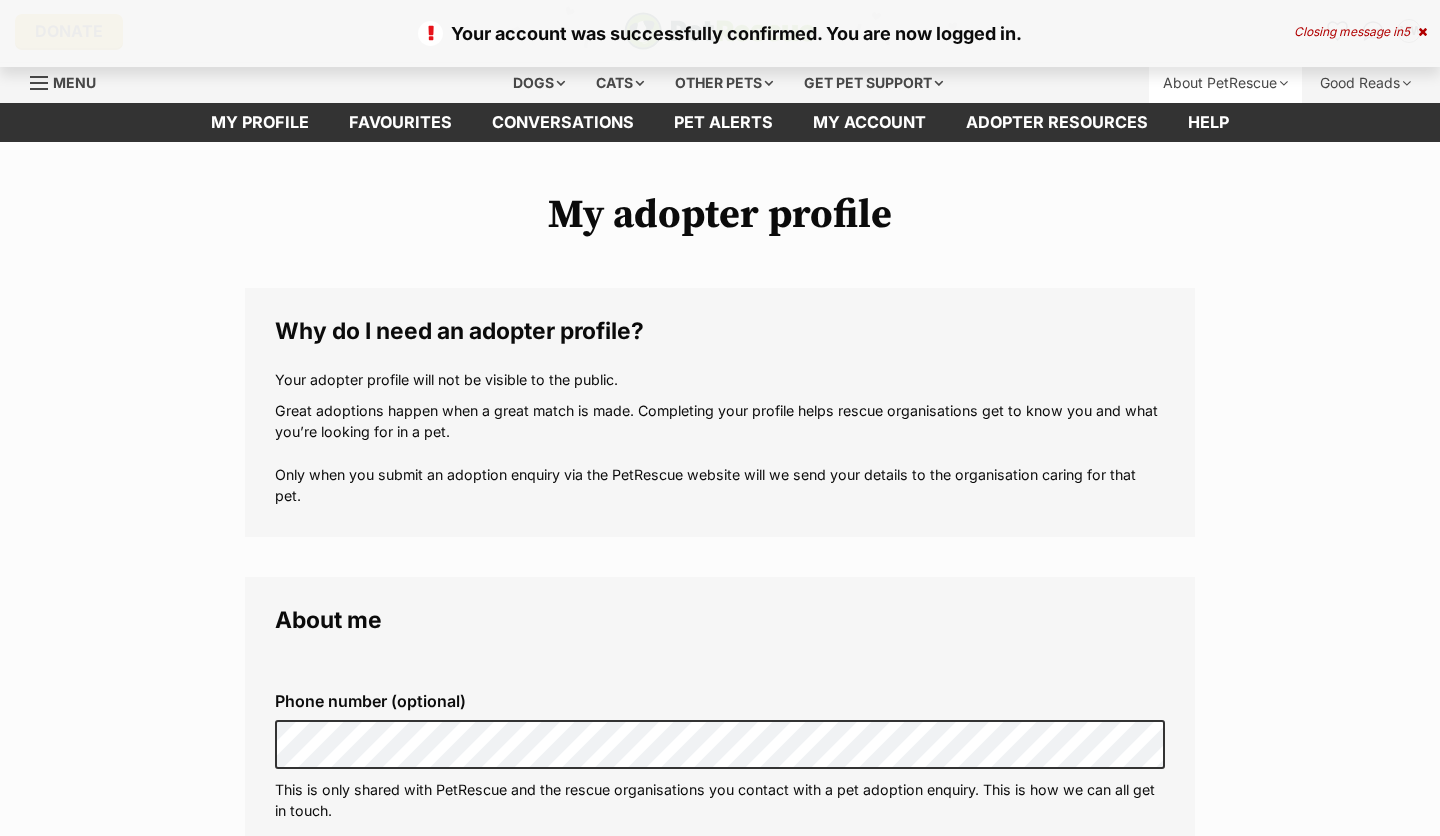 scroll, scrollTop: 0, scrollLeft: 0, axis: both 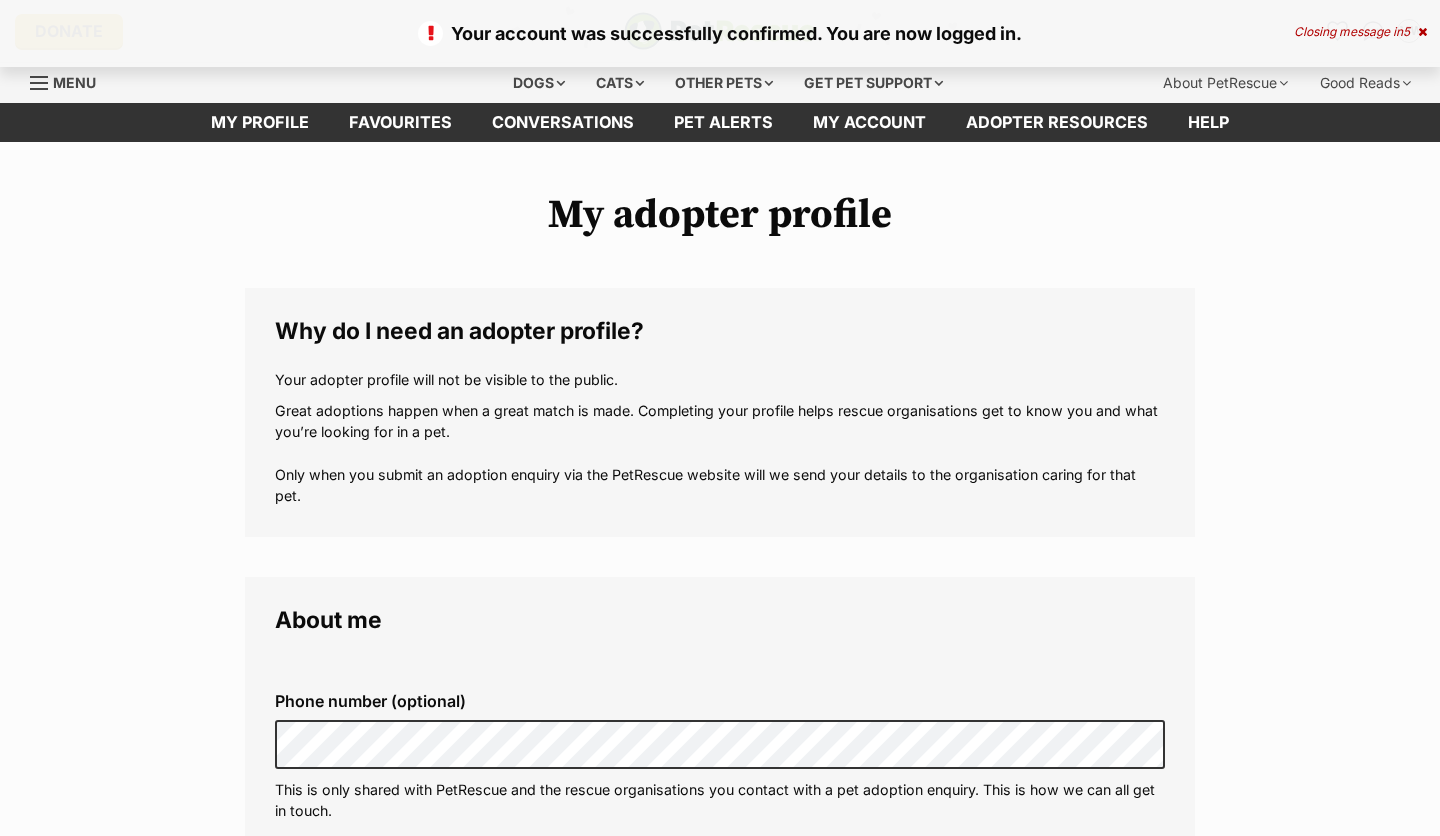 click on "Closing message in
5" at bounding box center [1360, 32] 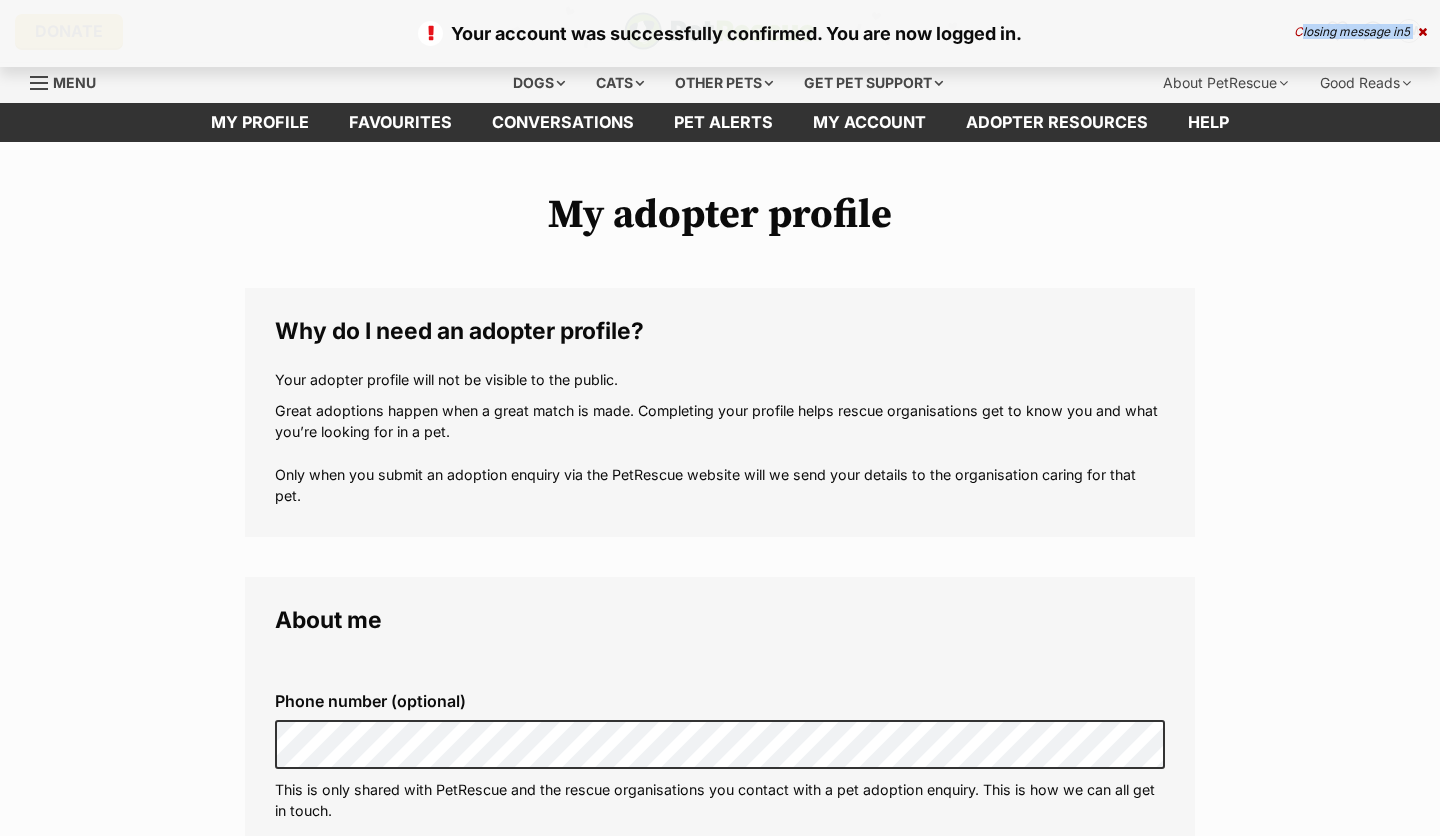 click at bounding box center (1422, 32) 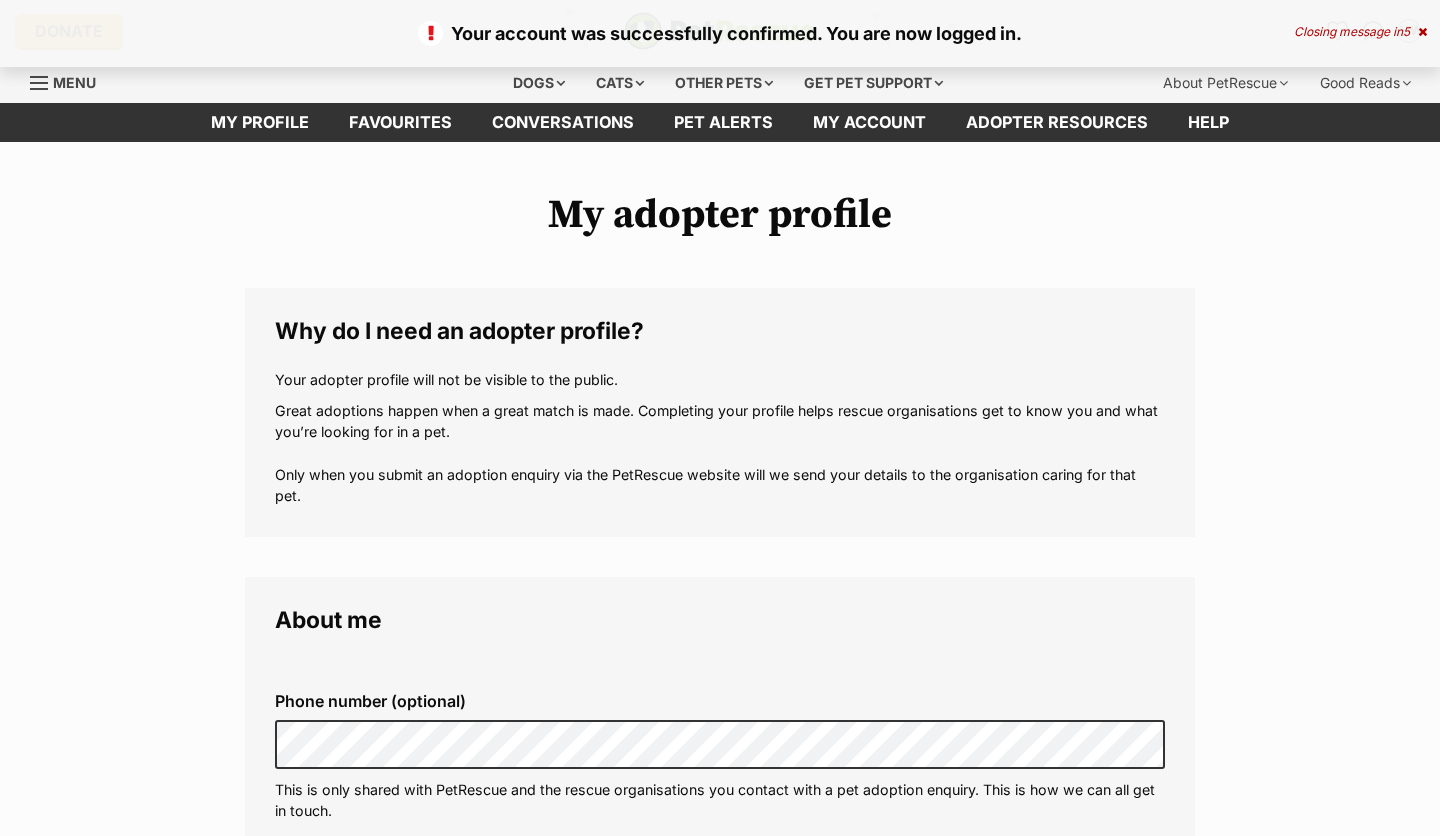 scroll, scrollTop: 0, scrollLeft: 0, axis: both 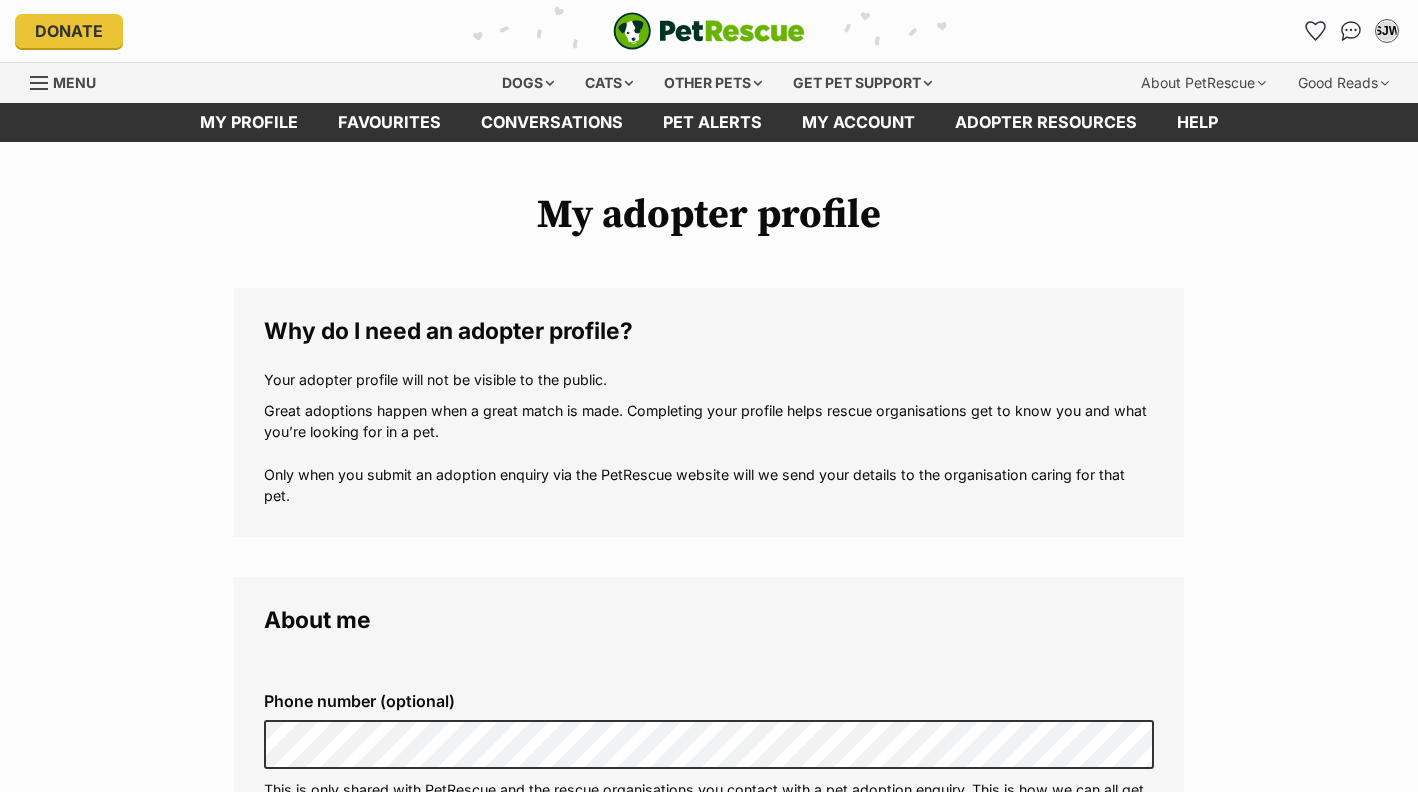 click on "Menu" at bounding box center (70, 81) 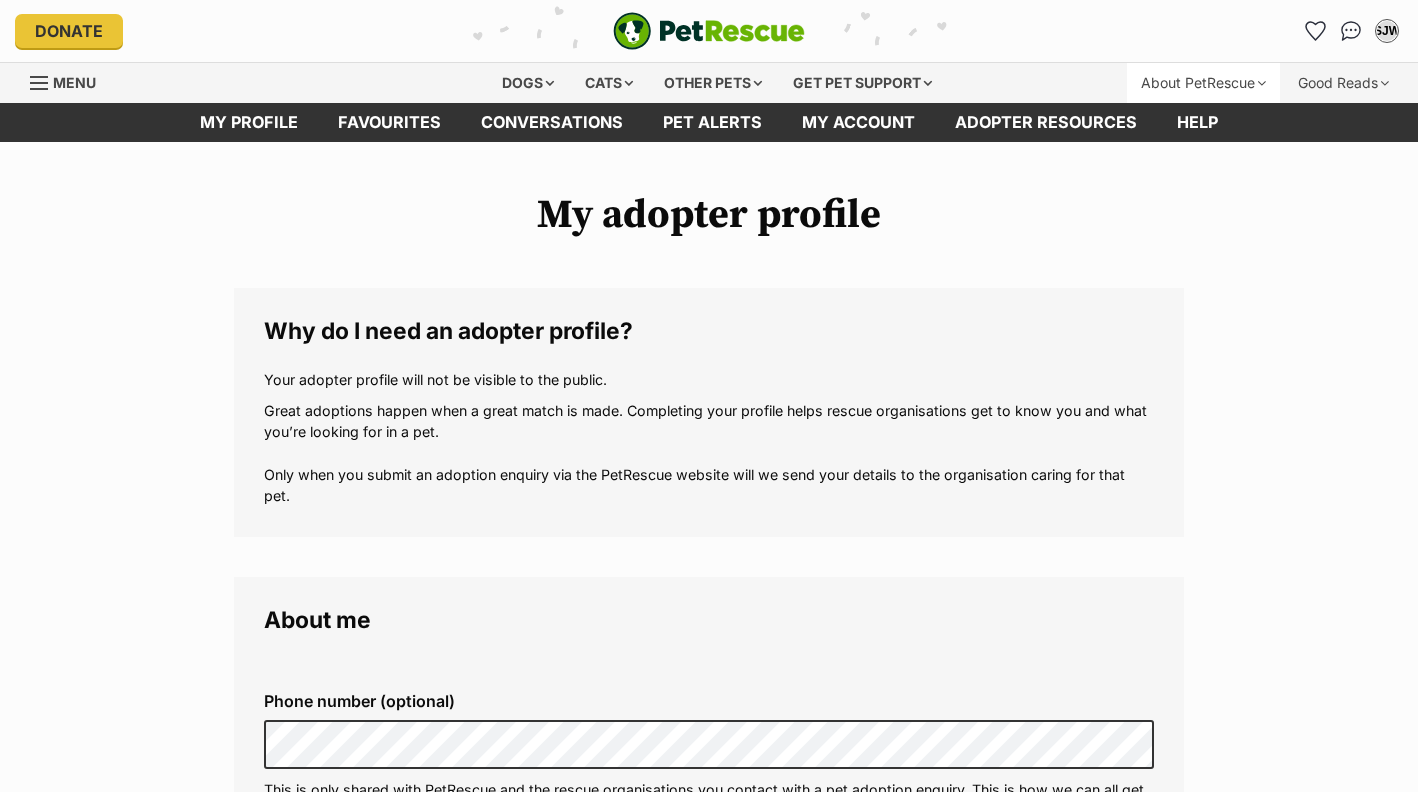 click on "About PetRescue" at bounding box center (1203, 83) 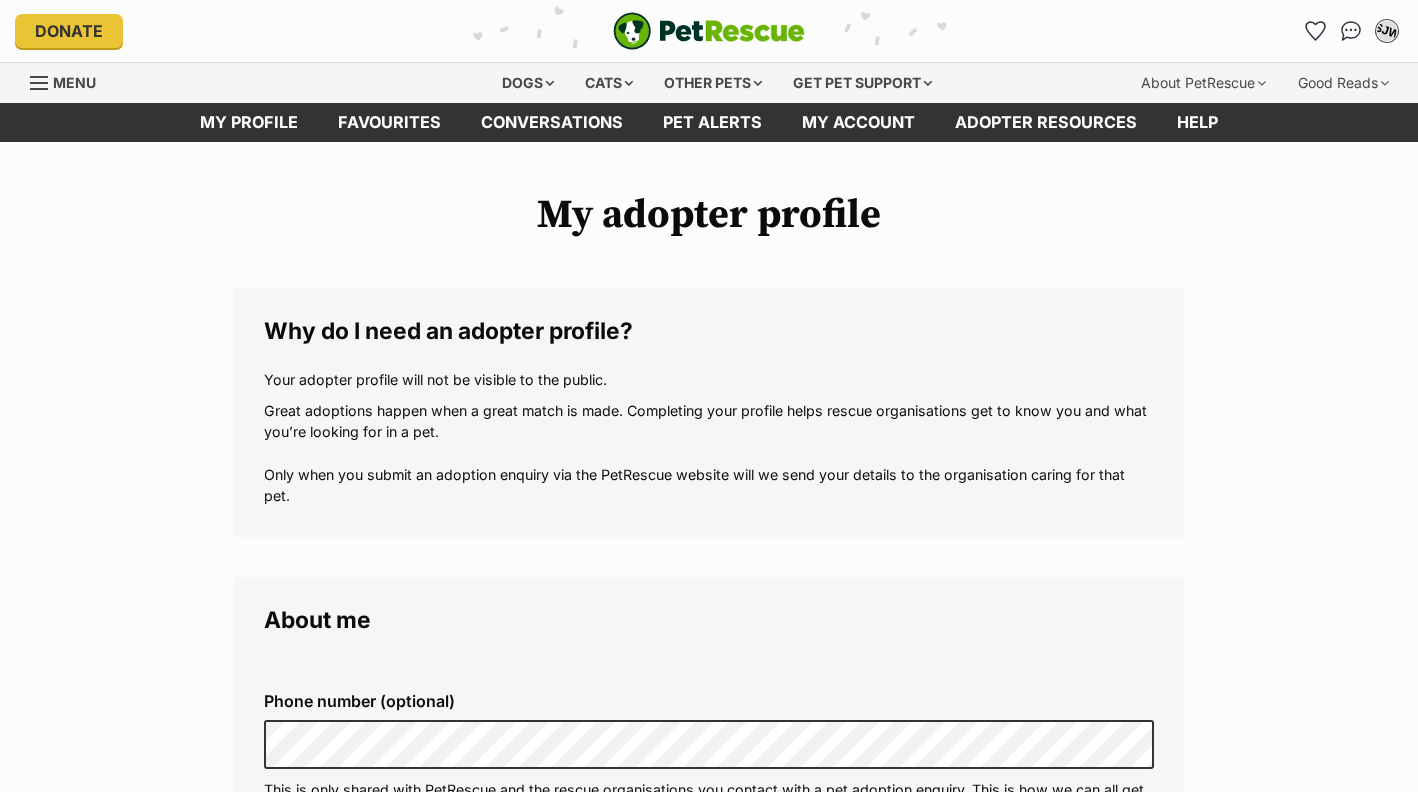 click on "SJW" at bounding box center (1387, 31) 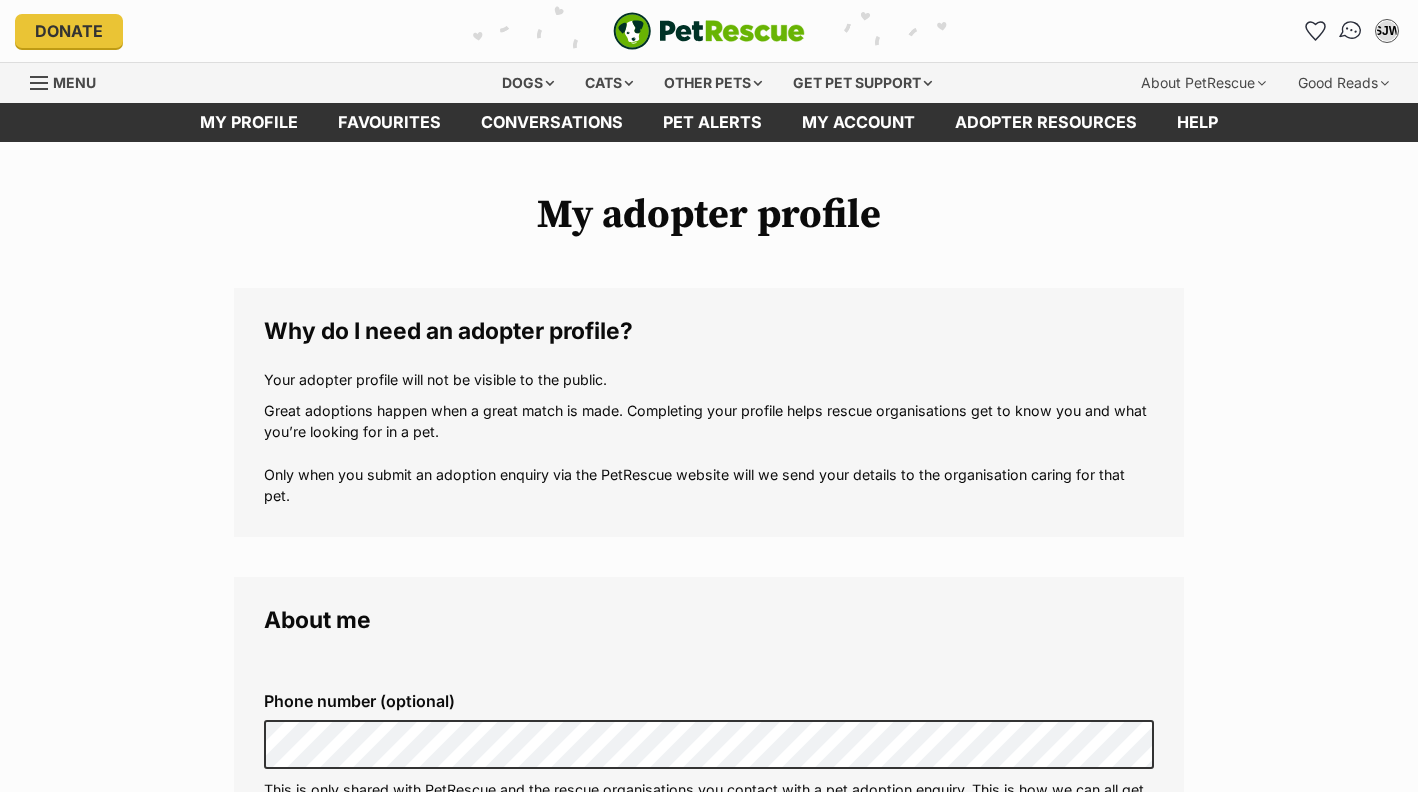click at bounding box center [1351, 31] 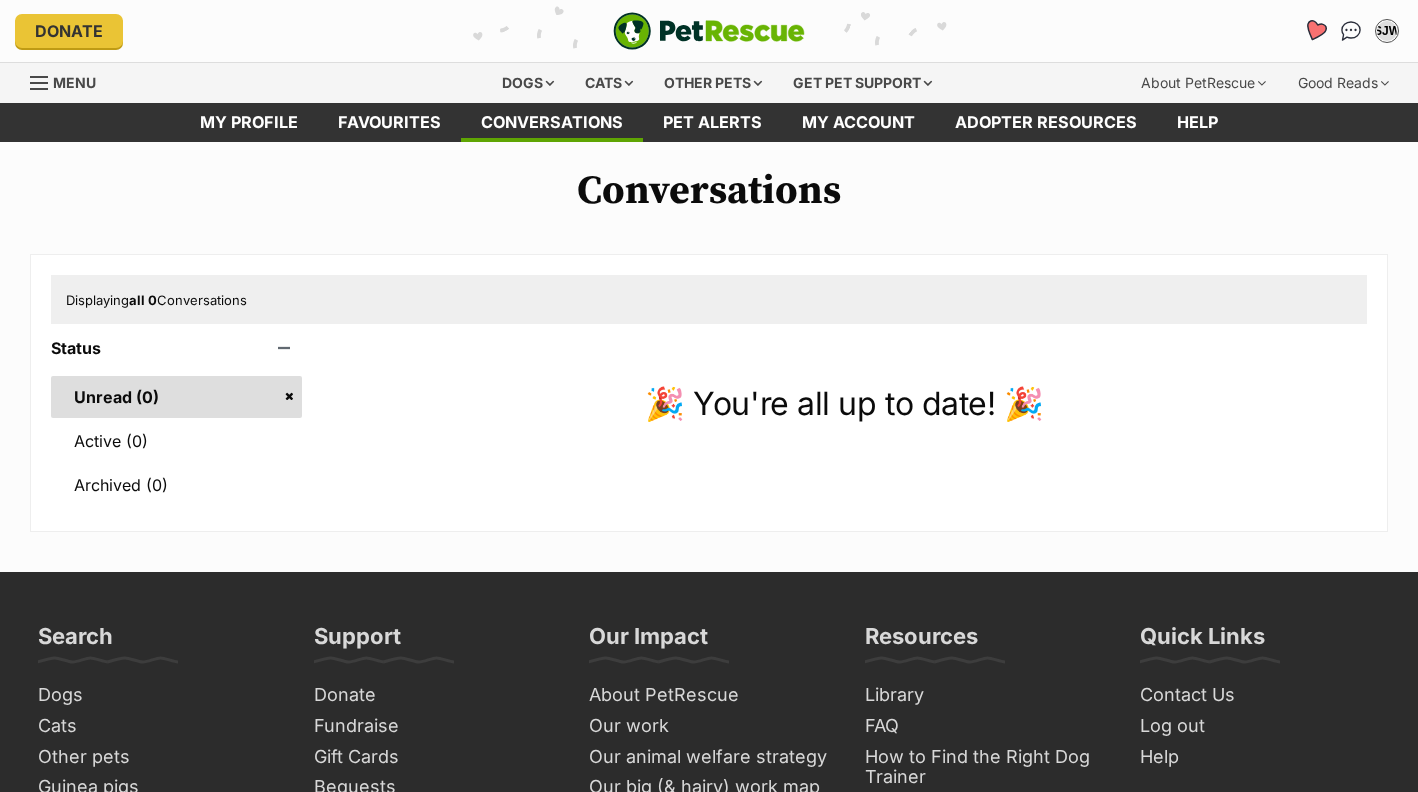 scroll, scrollTop: 0, scrollLeft: 0, axis: both 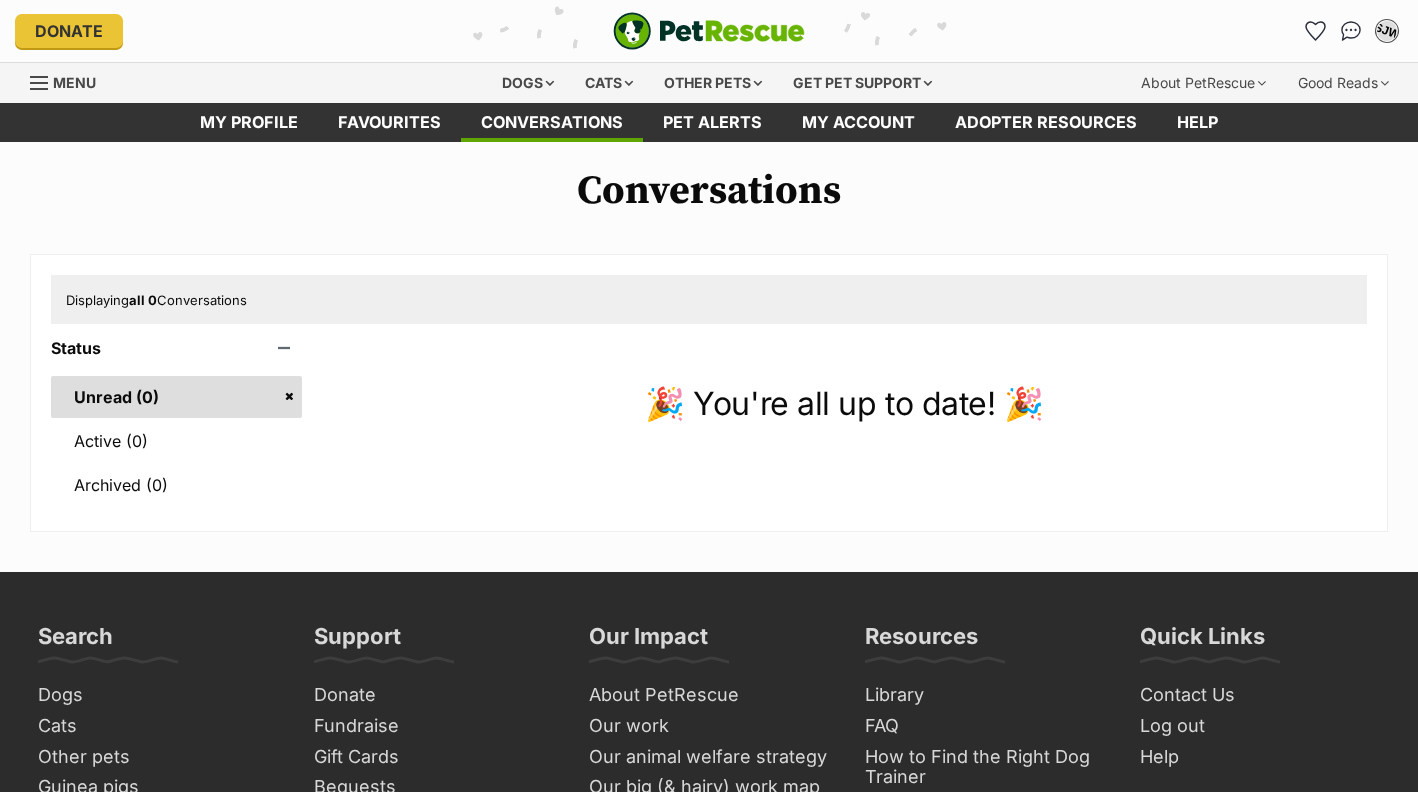 click on "SJW" at bounding box center (1387, 31) 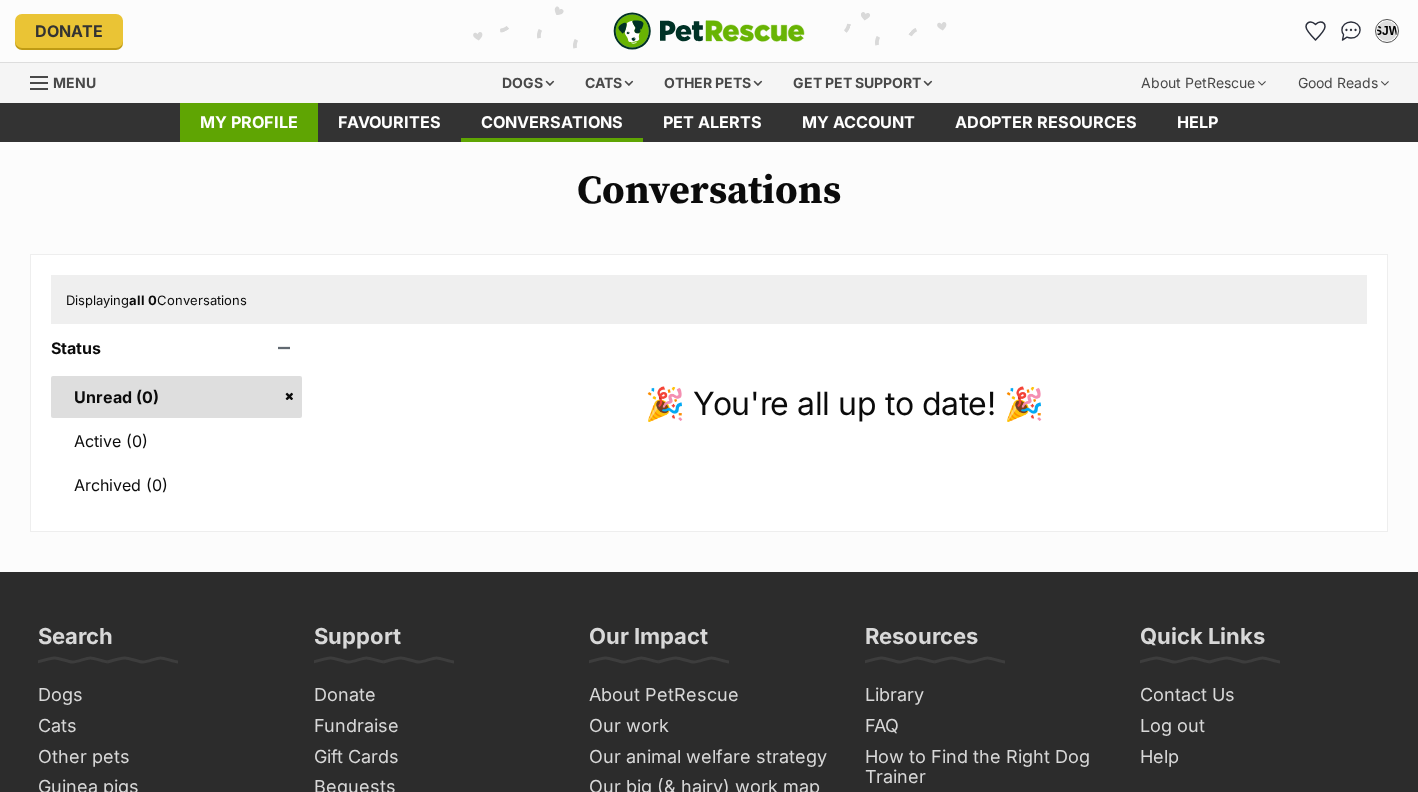 click on "My profile" at bounding box center (249, 122) 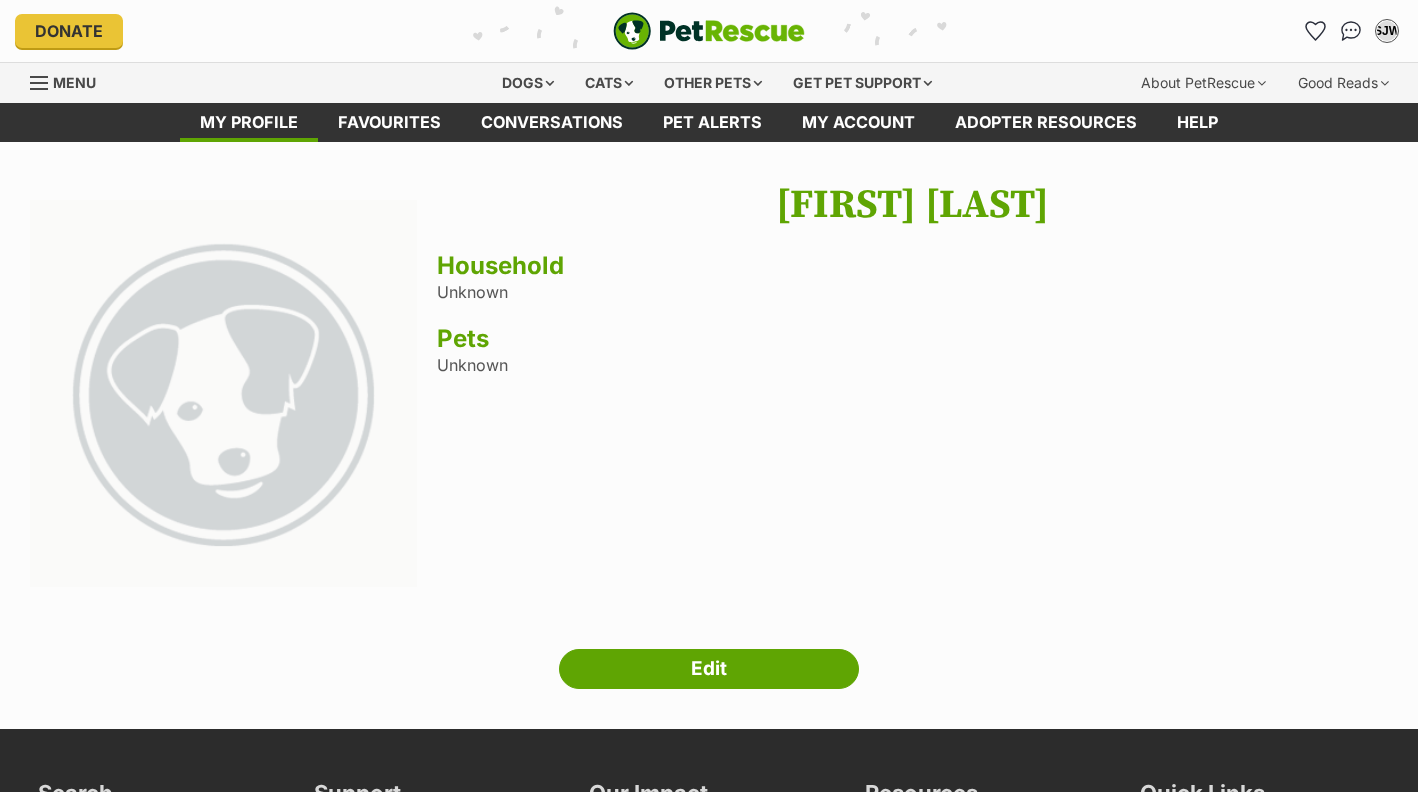 scroll, scrollTop: 383, scrollLeft: 0, axis: vertical 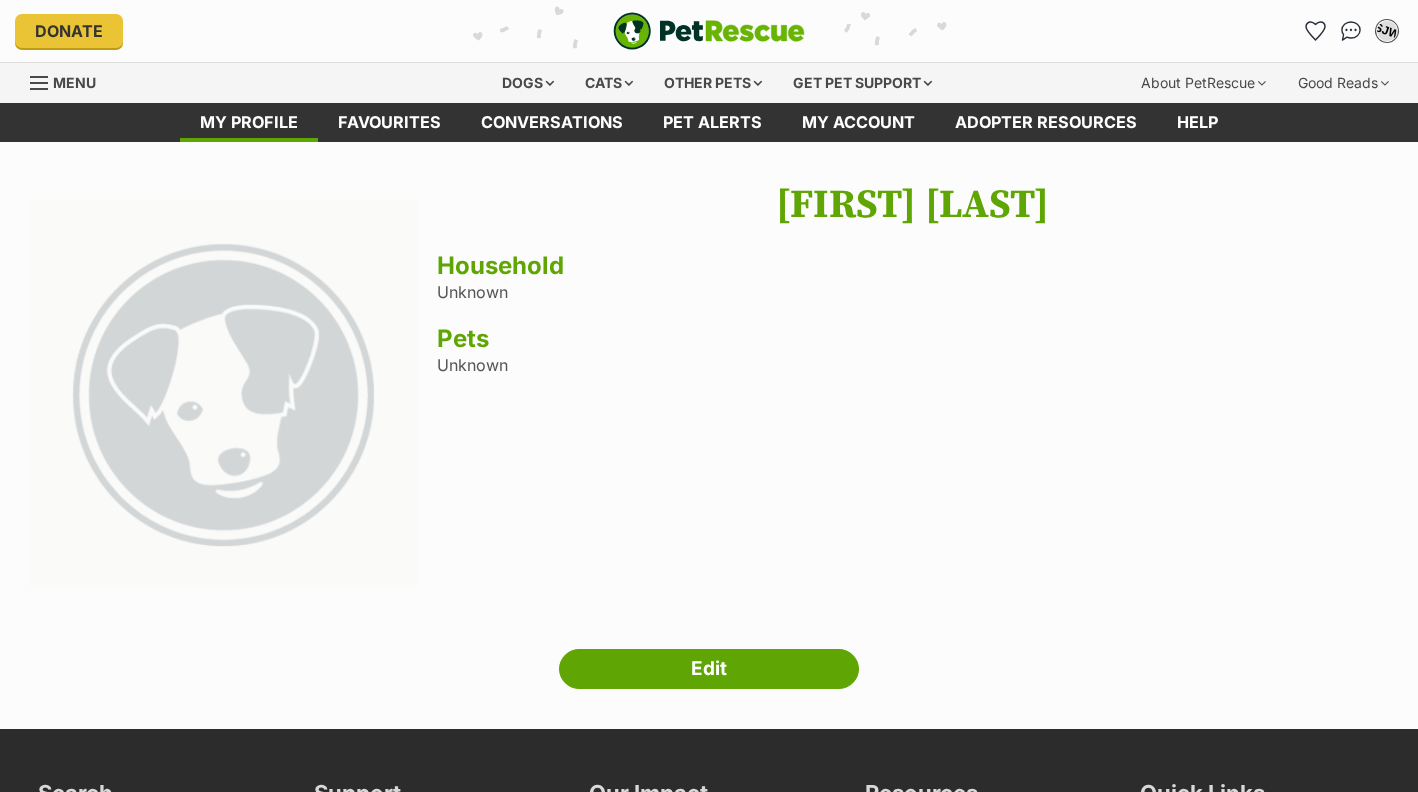 click on "SJW" at bounding box center (1387, 31) 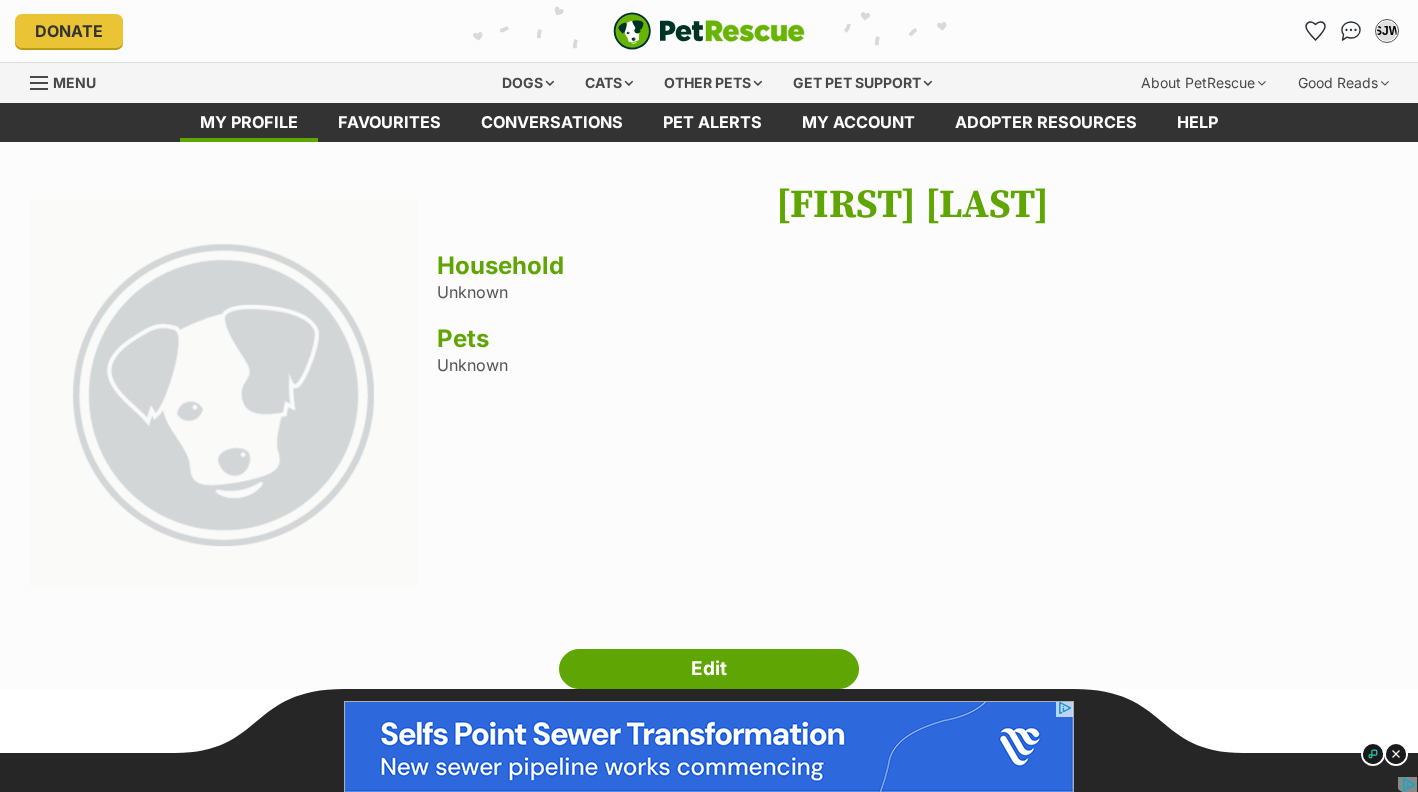 scroll, scrollTop: 0, scrollLeft: 0, axis: both 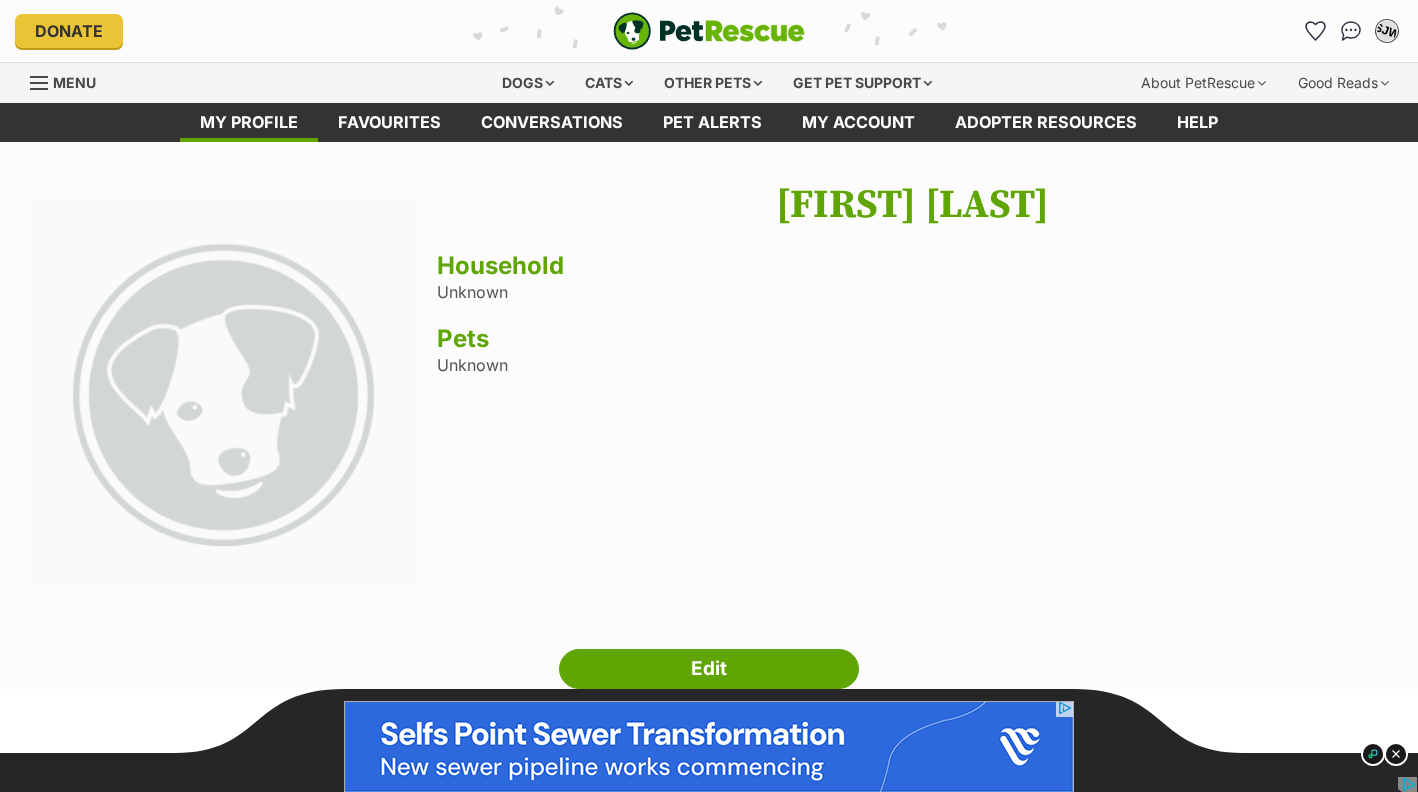 click on "SJW" at bounding box center (1387, 31) 